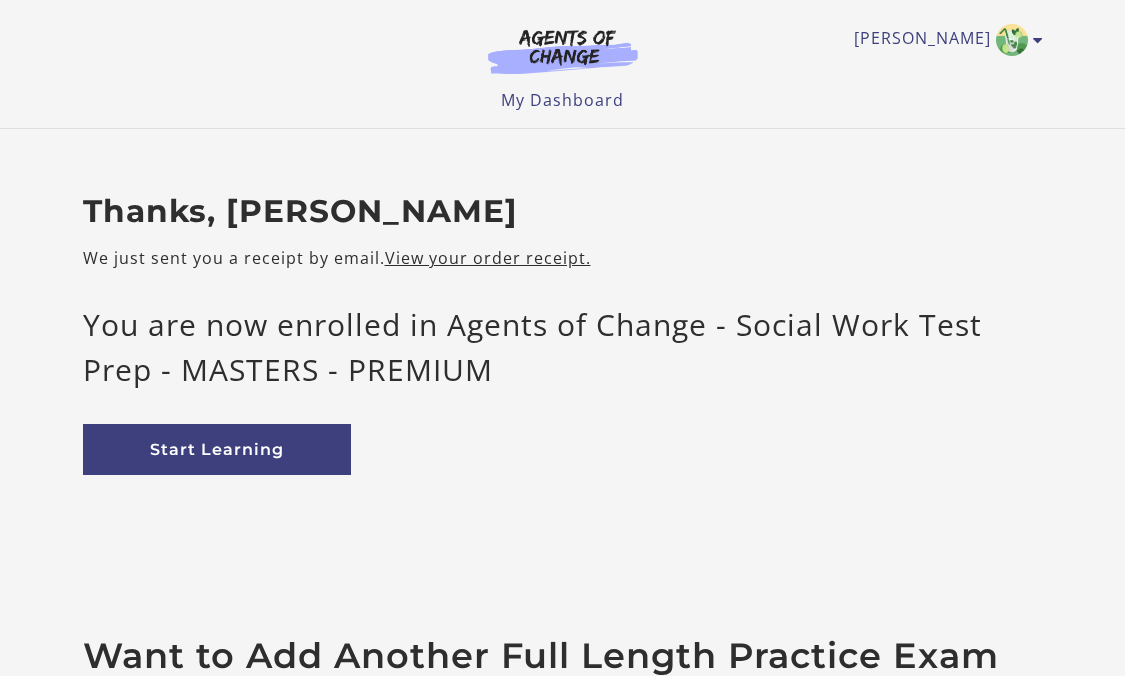 scroll, scrollTop: 0, scrollLeft: 0, axis: both 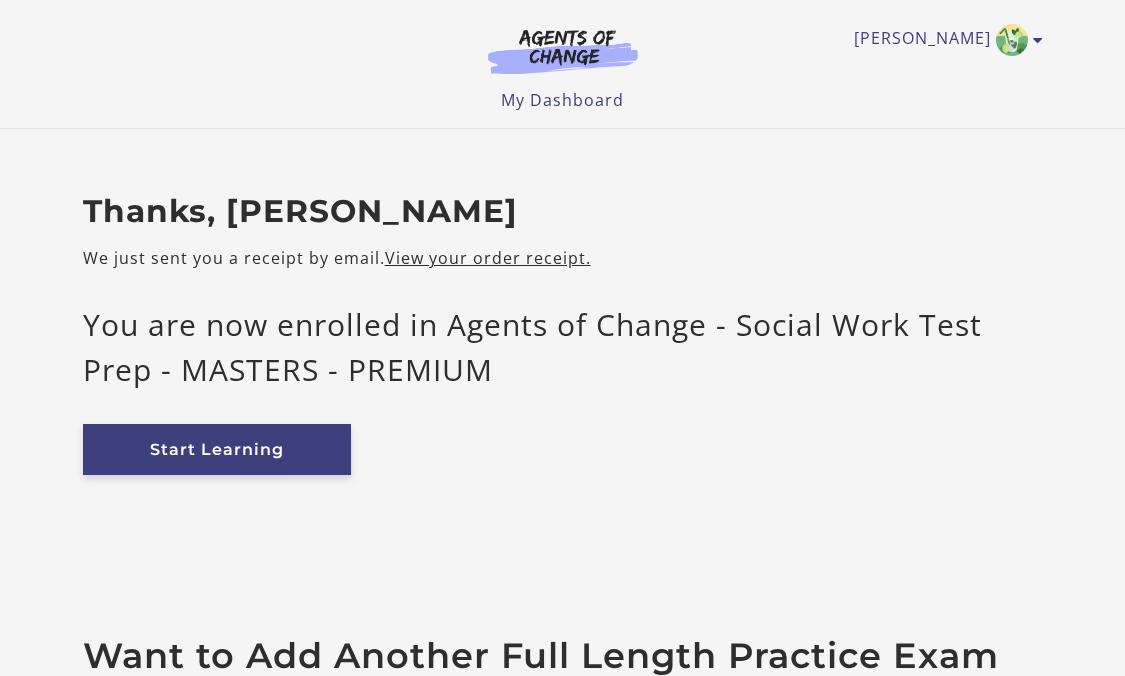 click on "Start Learning" at bounding box center [217, 449] 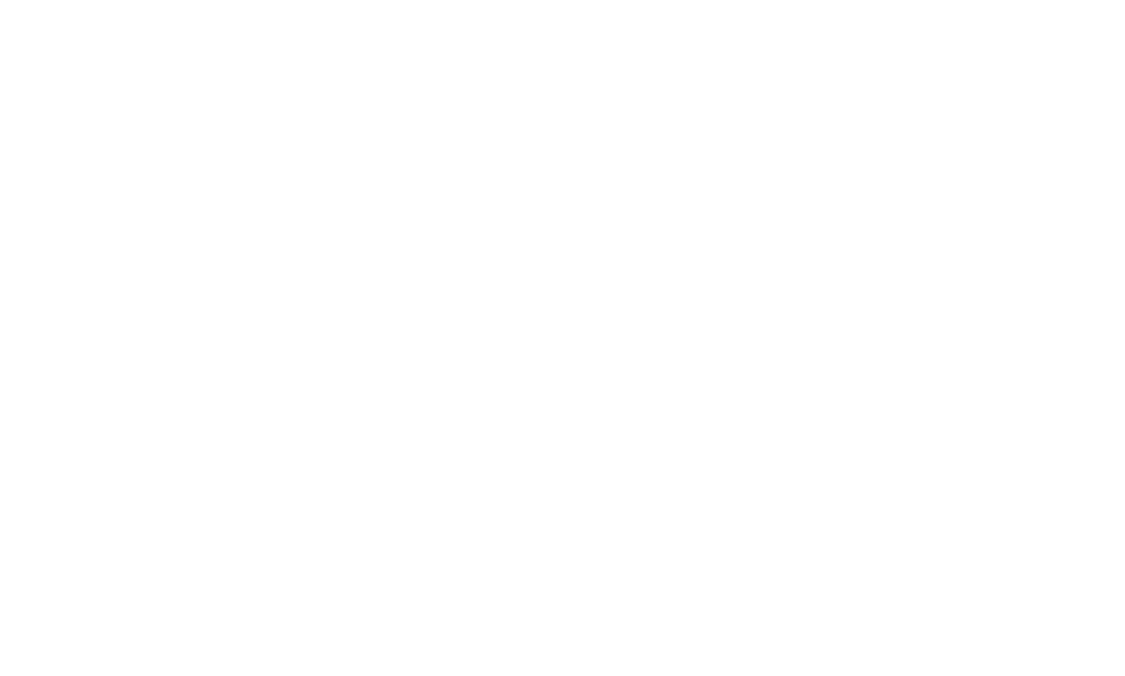 scroll, scrollTop: 0, scrollLeft: 0, axis: both 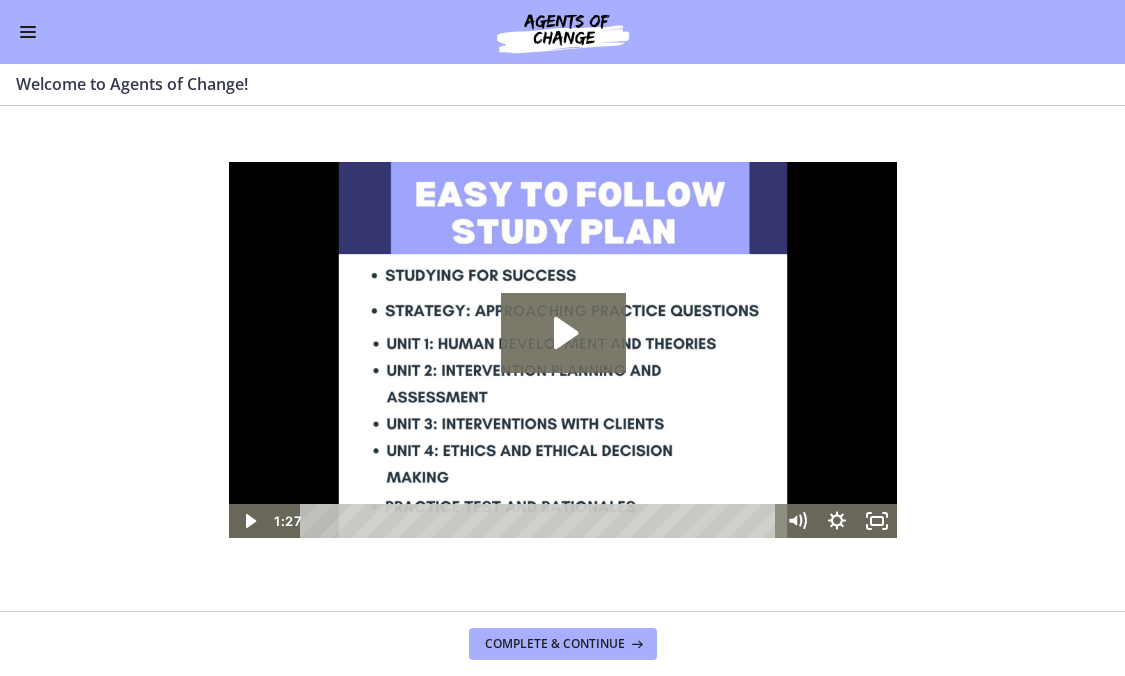 click at bounding box center (28, 32) 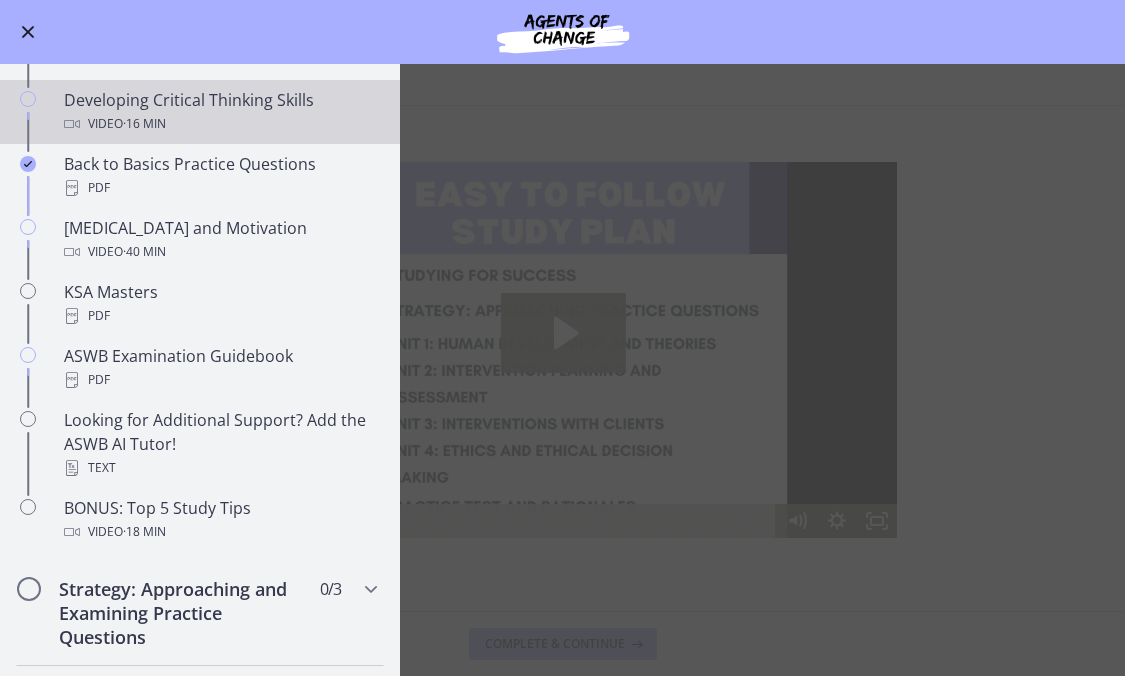 scroll, scrollTop: 604, scrollLeft: 0, axis: vertical 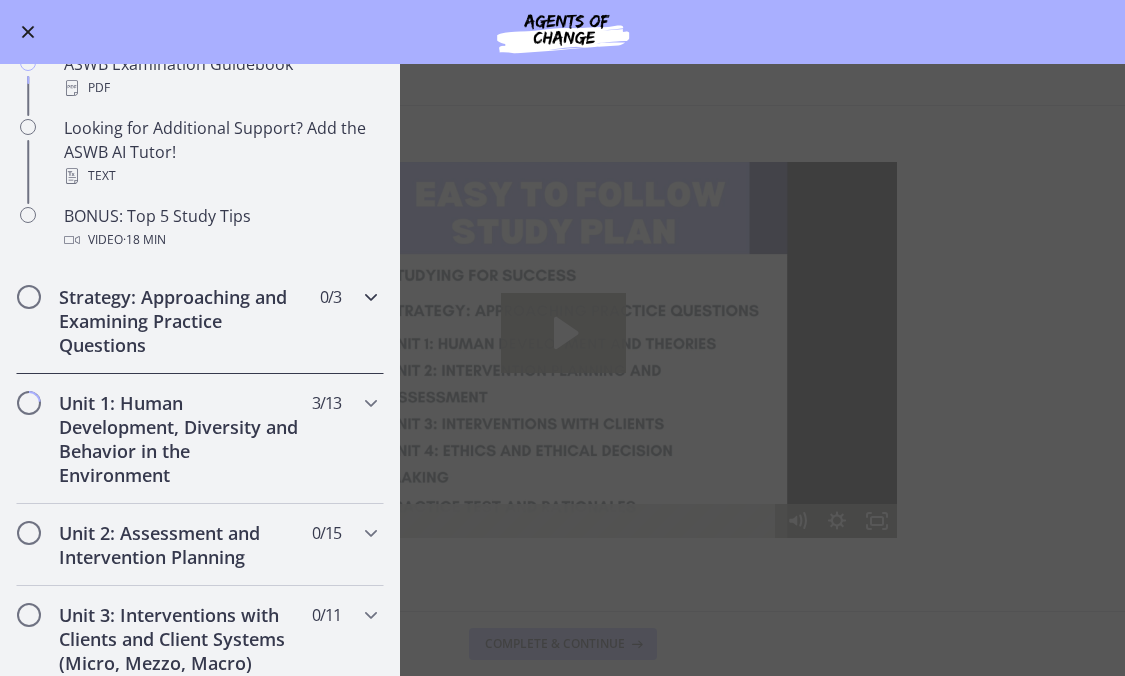 click on "Strategy: Approaching and Examining Practice Questions" at bounding box center (181, 321) 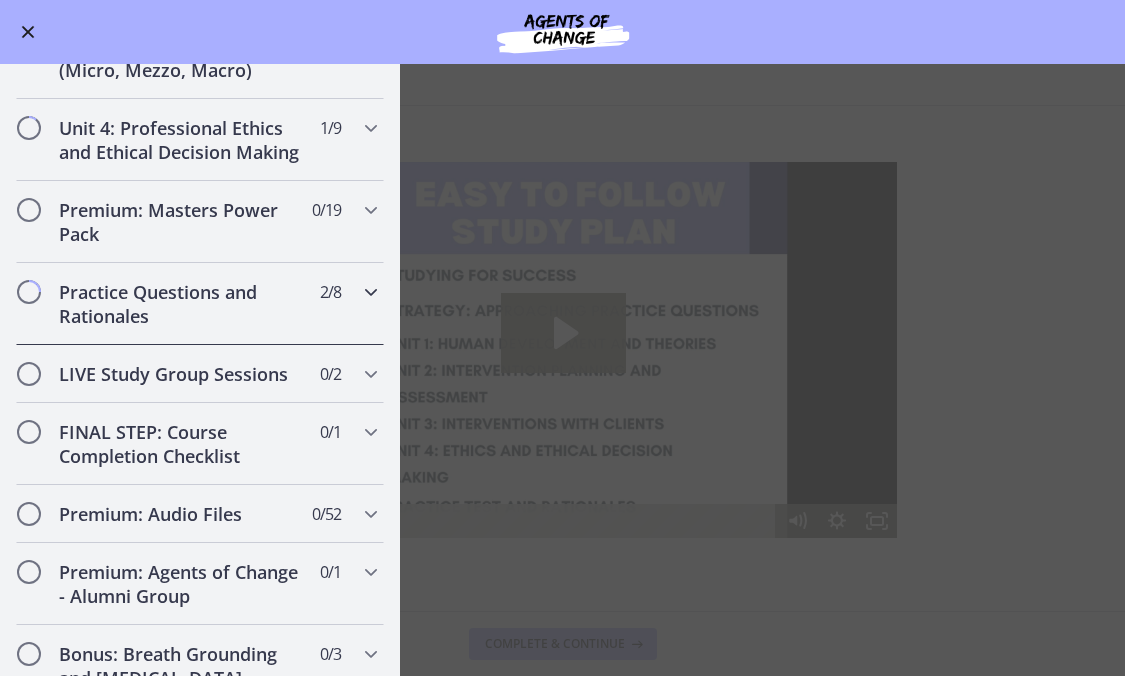 scroll, scrollTop: 948, scrollLeft: 0, axis: vertical 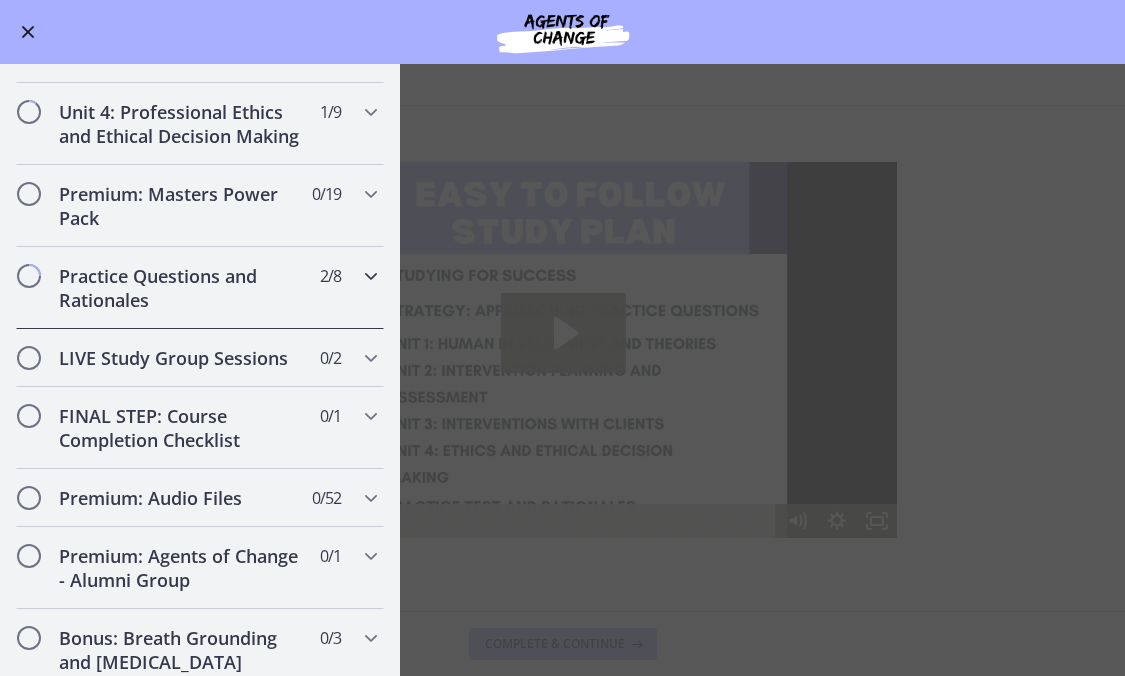 click on "Practice Questions and Rationales" at bounding box center [181, 288] 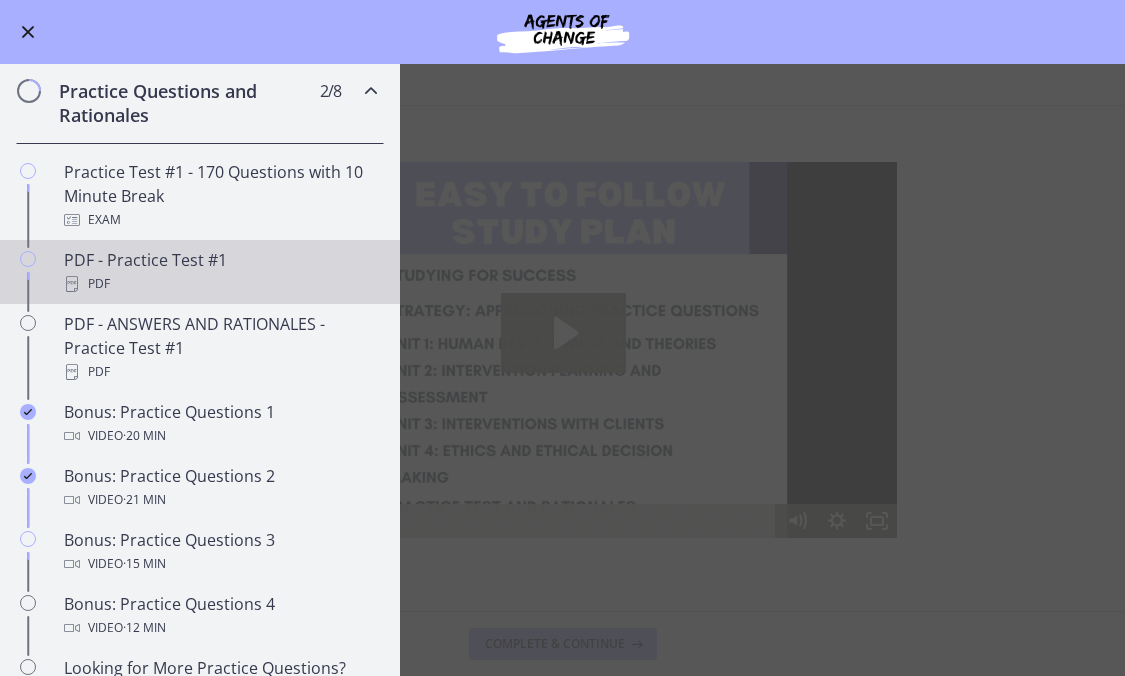 scroll, scrollTop: 957, scrollLeft: 0, axis: vertical 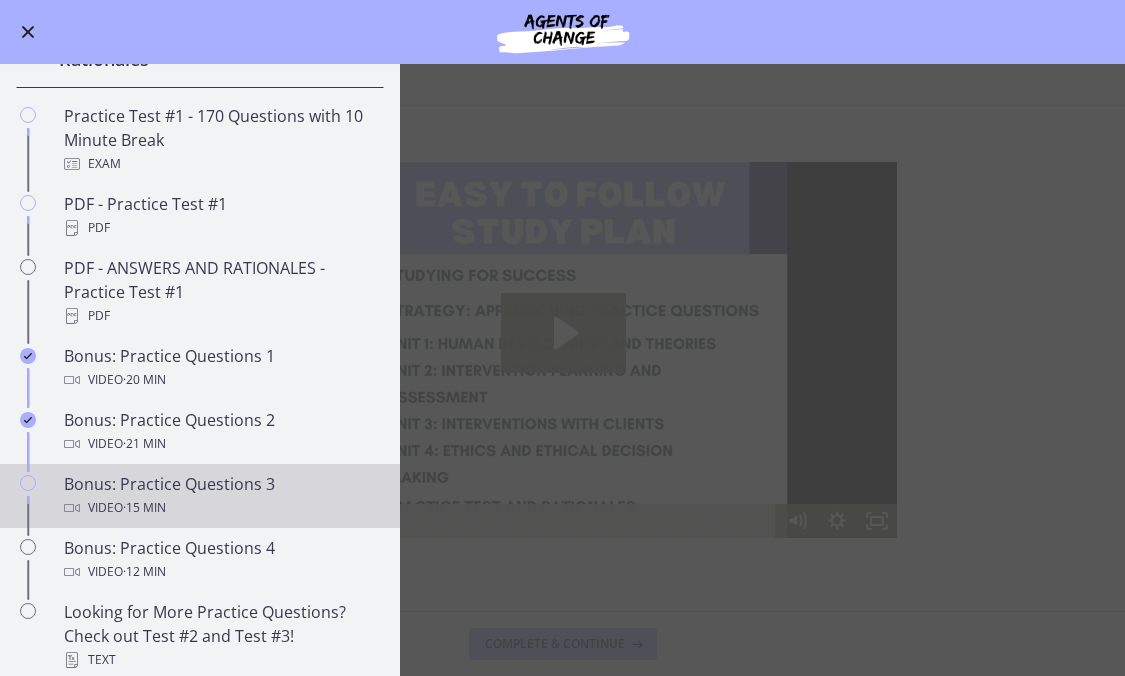 click on "Bonus: Practice Questions 3
Video
·  15 min" at bounding box center (220, 496) 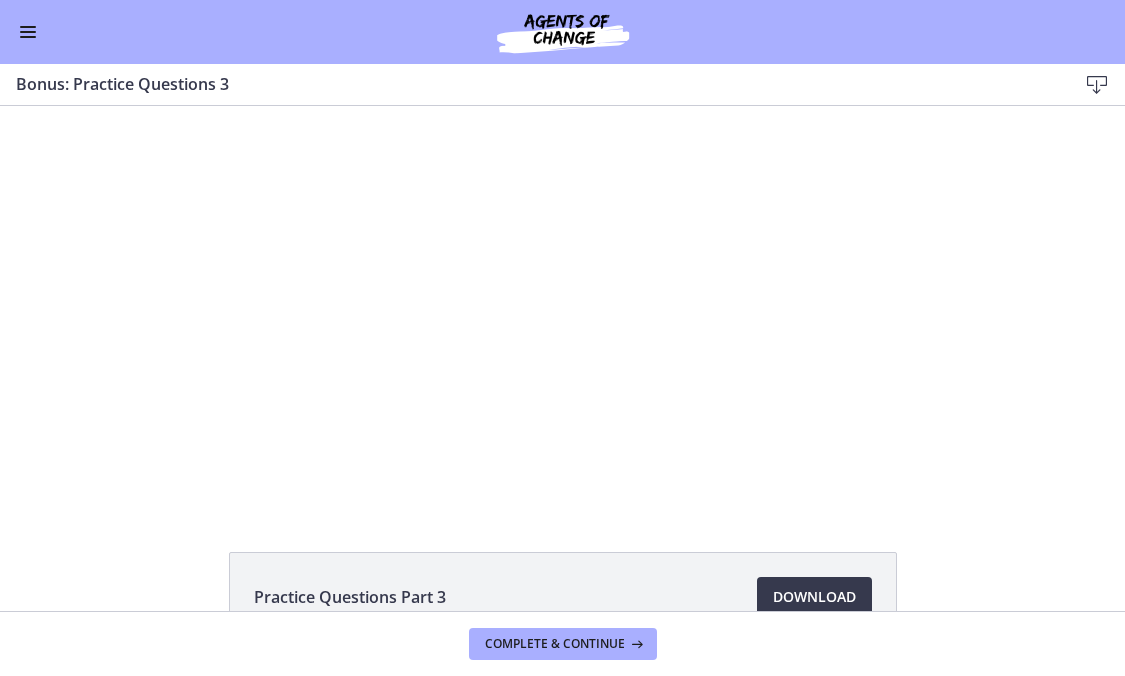 scroll, scrollTop: 0, scrollLeft: 0, axis: both 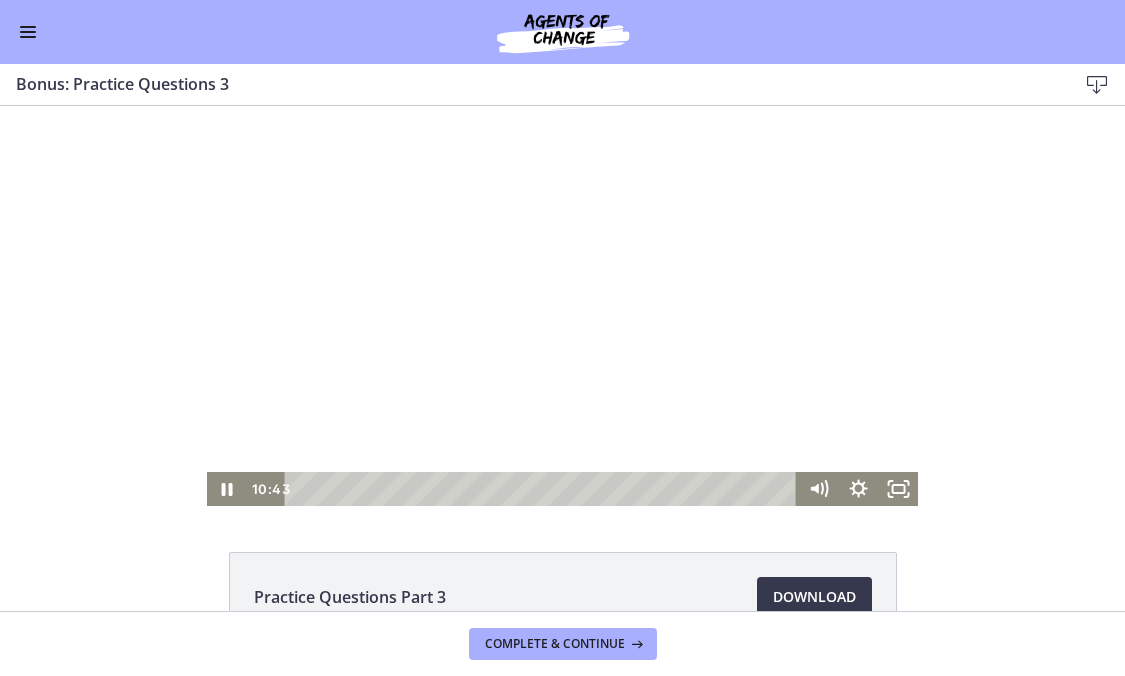 click at bounding box center [562, 306] 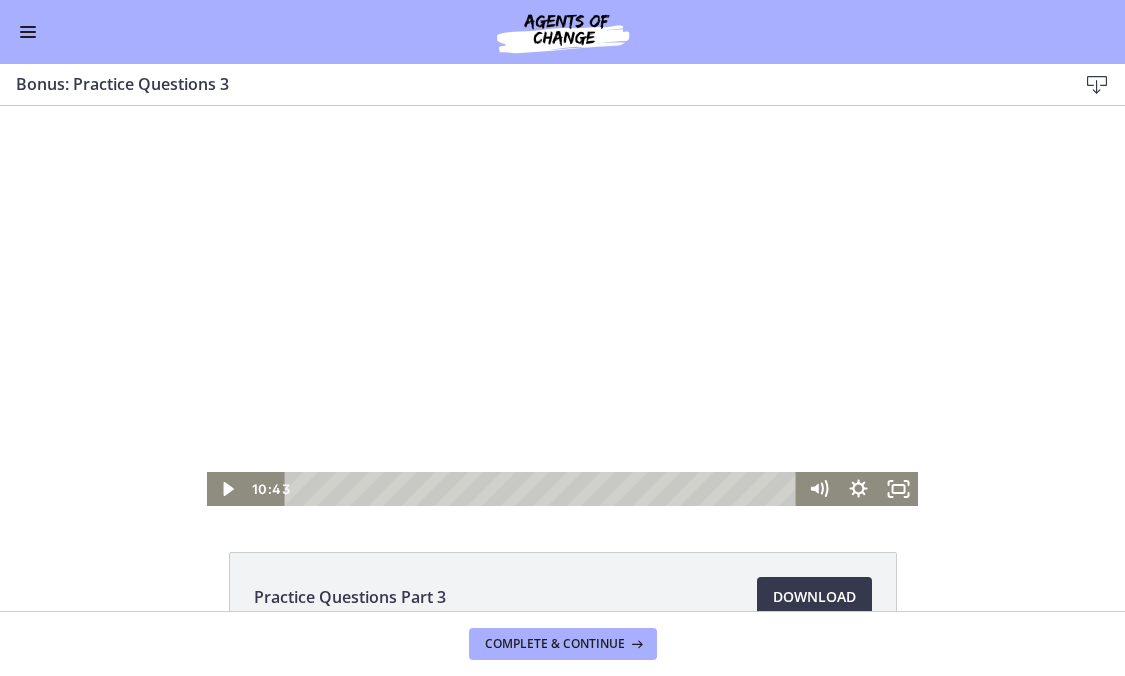 type 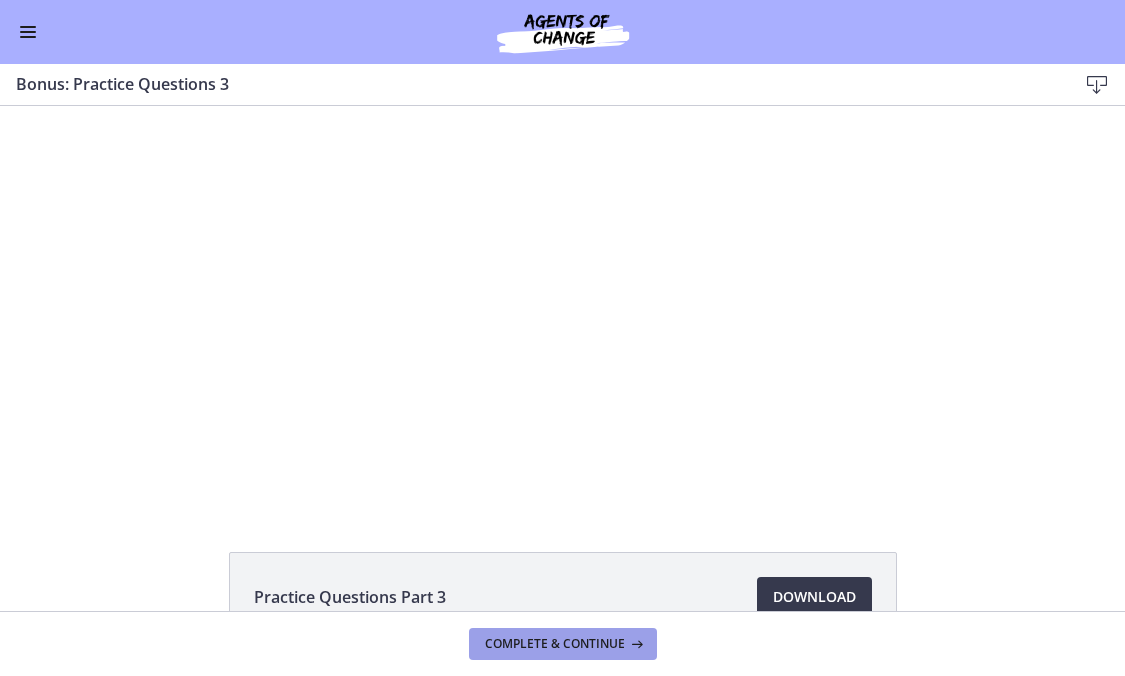 click on "Complete & continue" at bounding box center (555, 644) 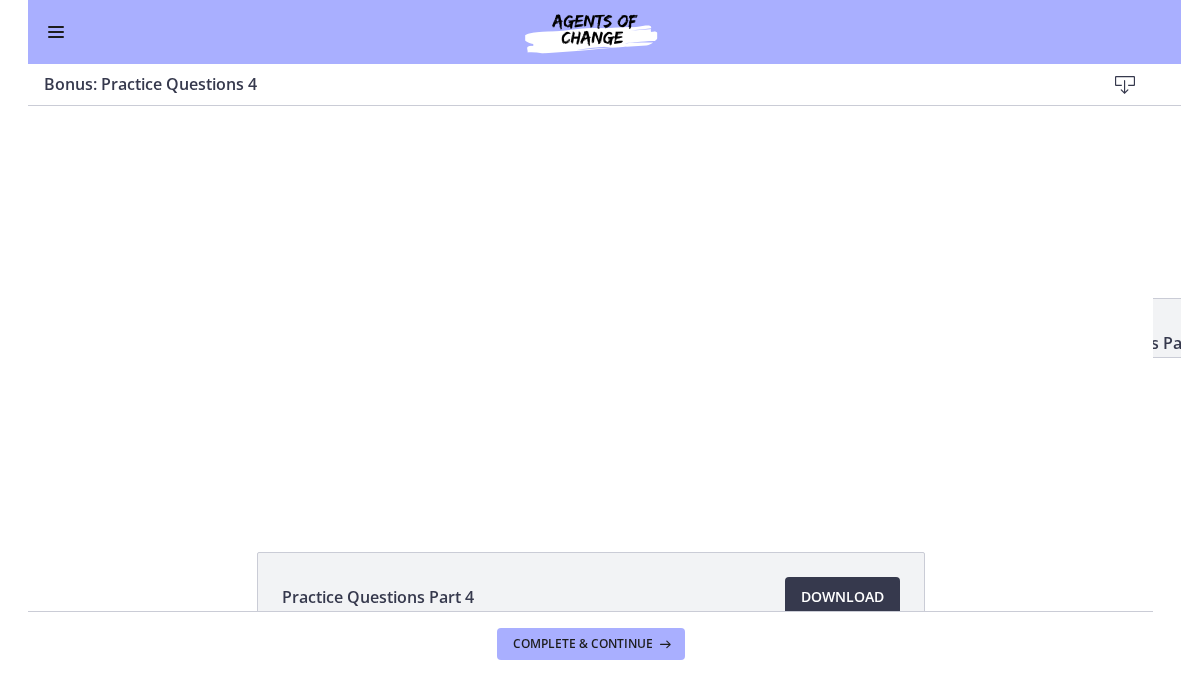 scroll, scrollTop: 0, scrollLeft: 0, axis: both 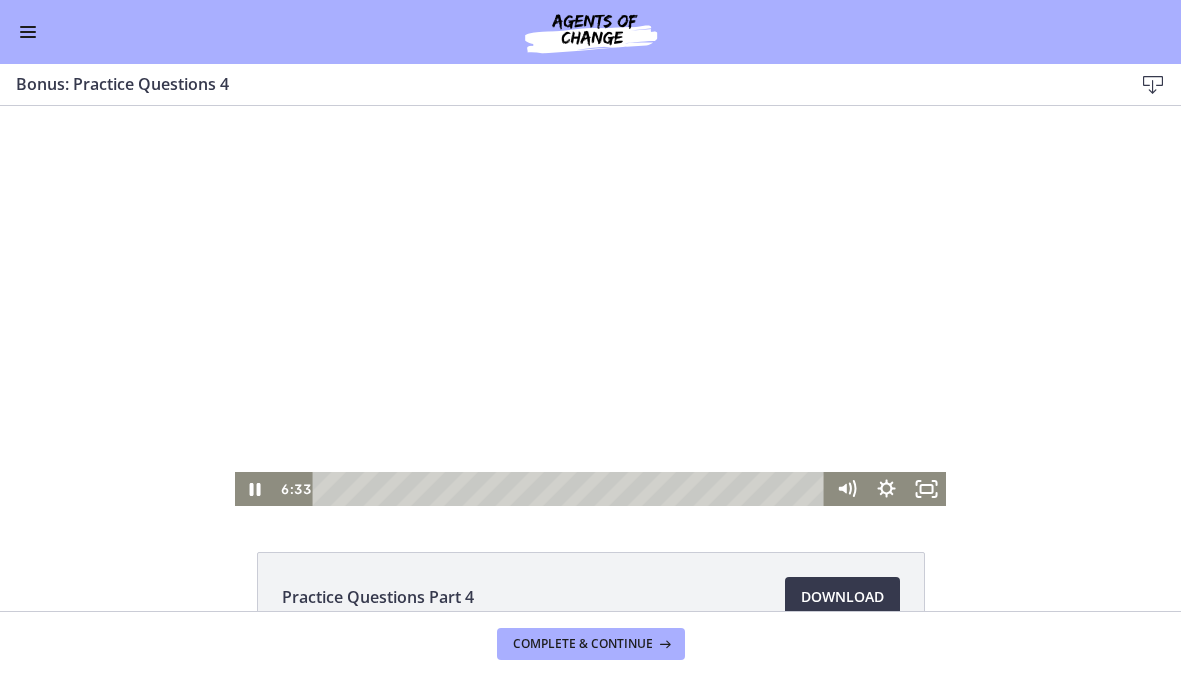 click at bounding box center (590, 306) 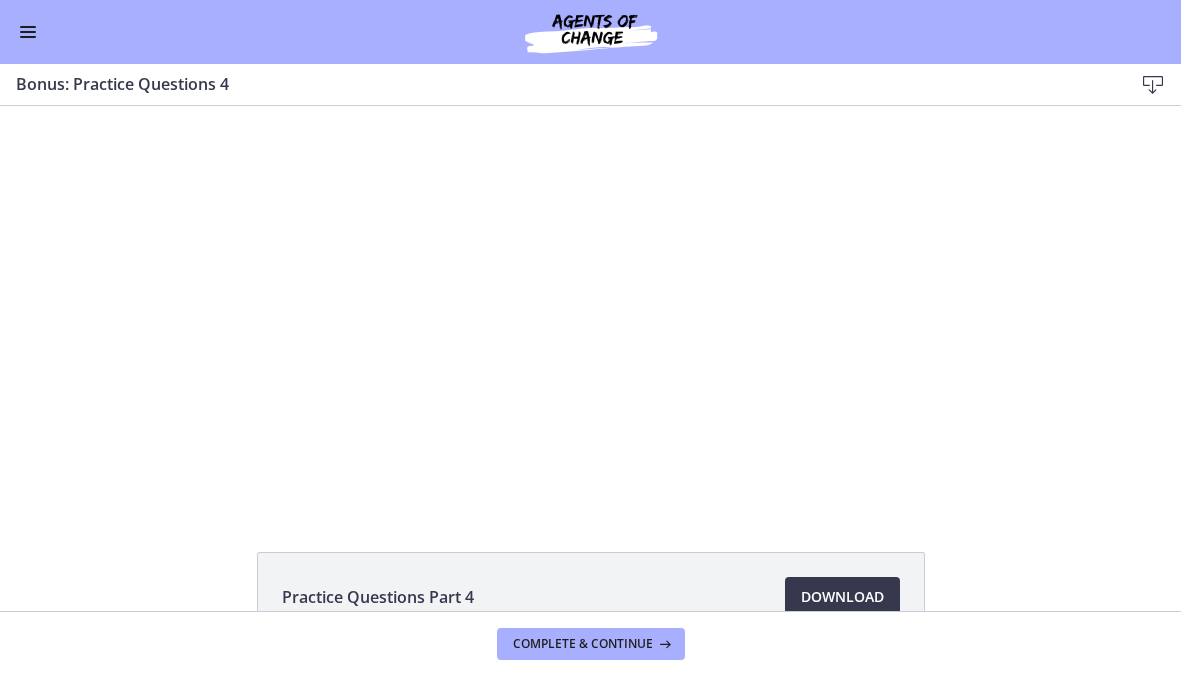 type 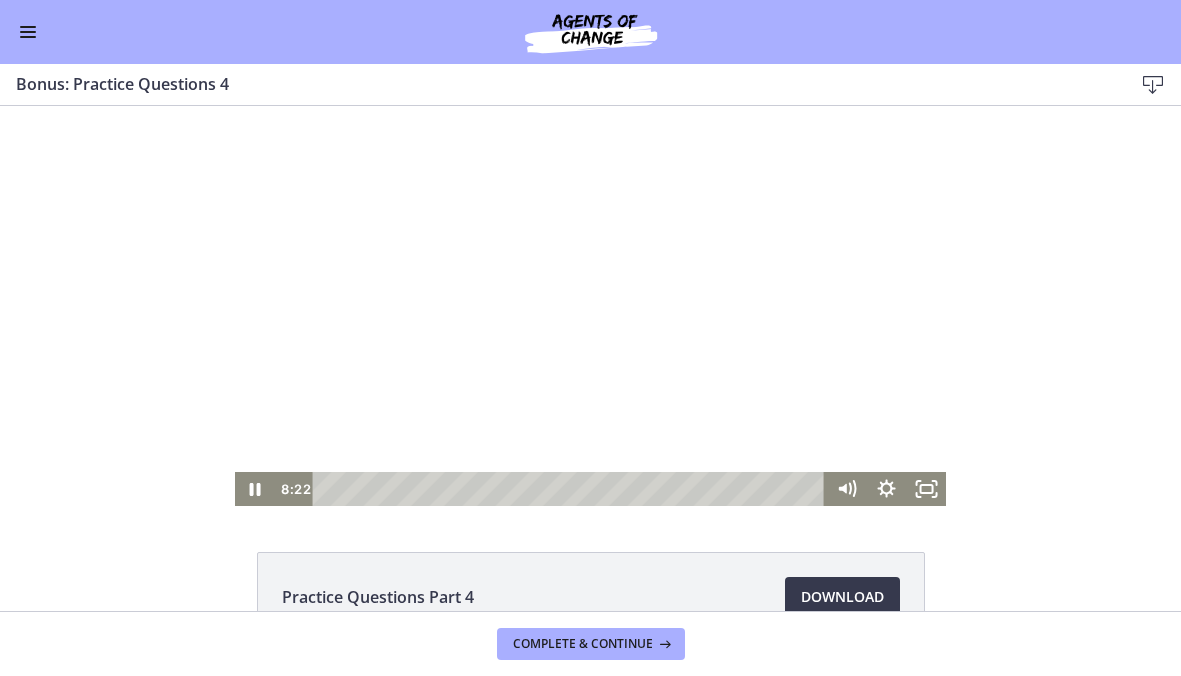 click at bounding box center (590, 306) 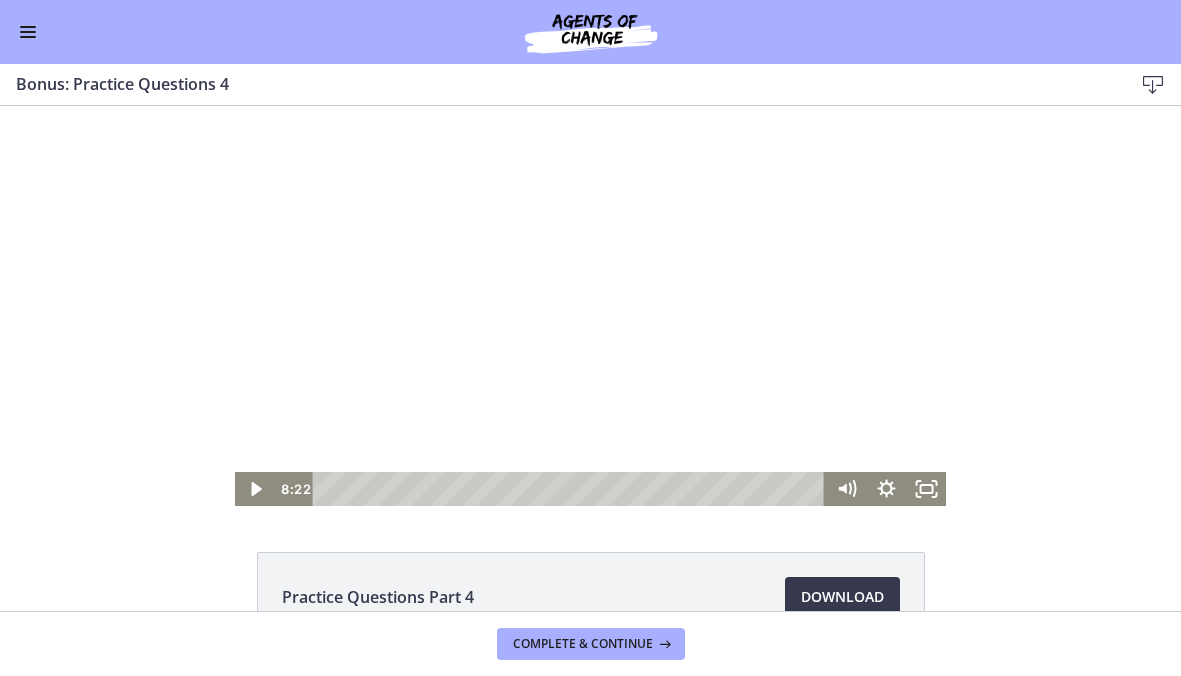 click at bounding box center [235, 106] 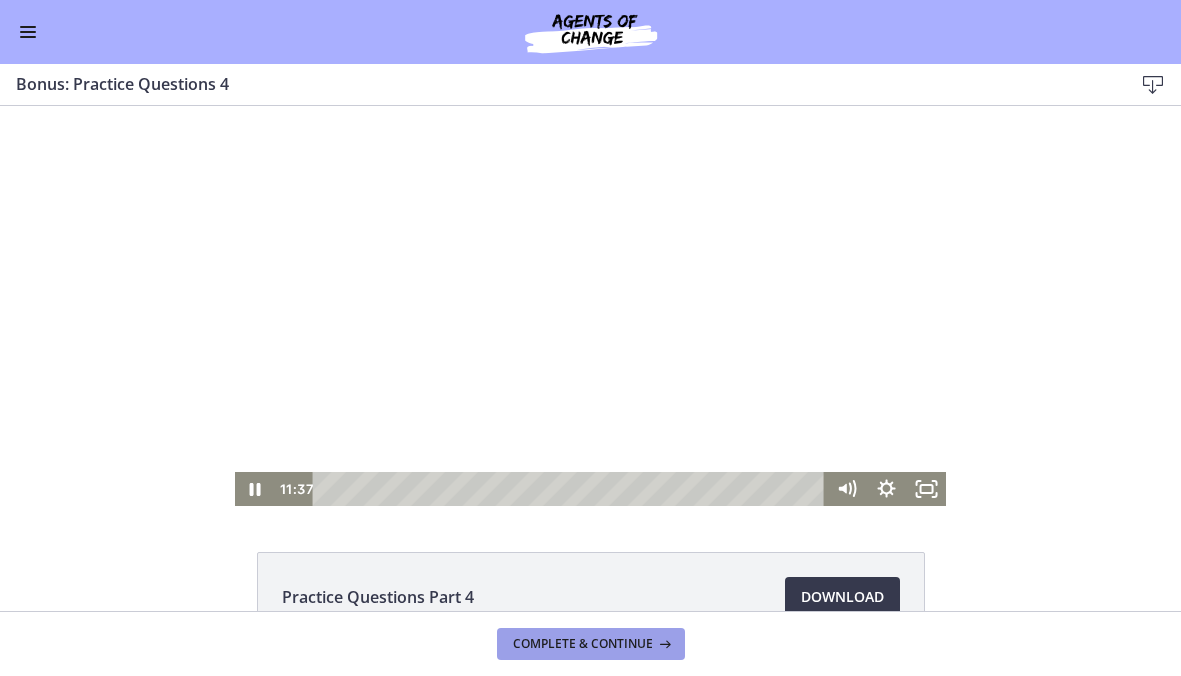 click on "Complete & continue" at bounding box center (583, 644) 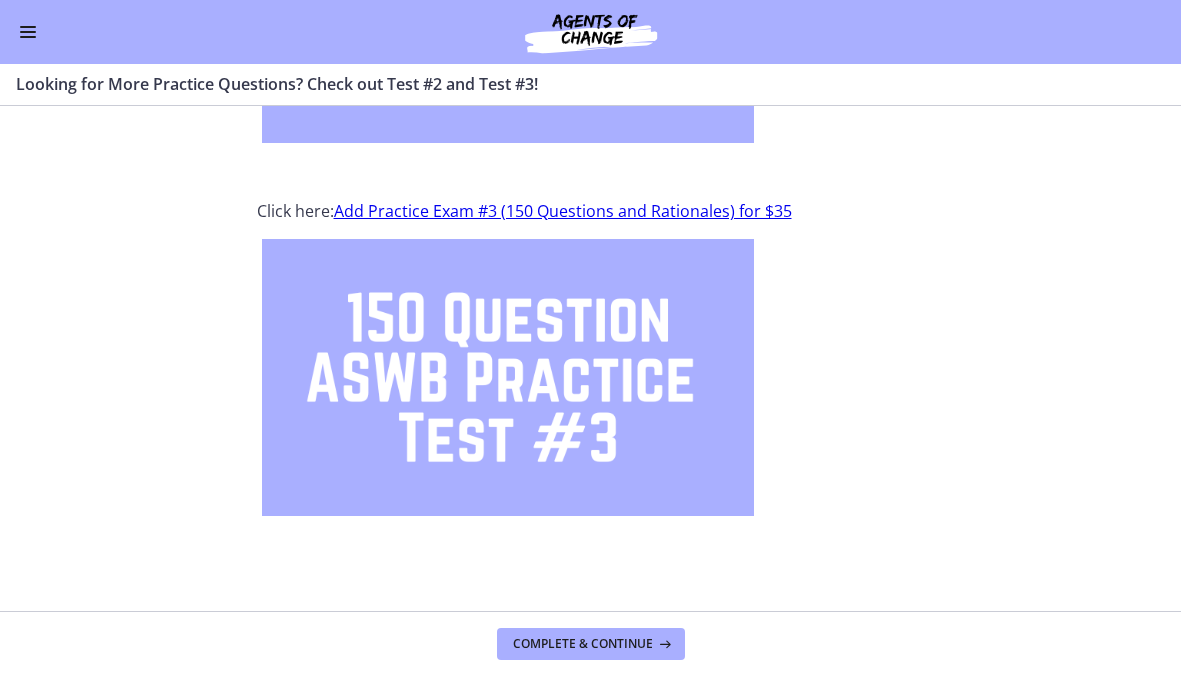 scroll, scrollTop: 0, scrollLeft: 0, axis: both 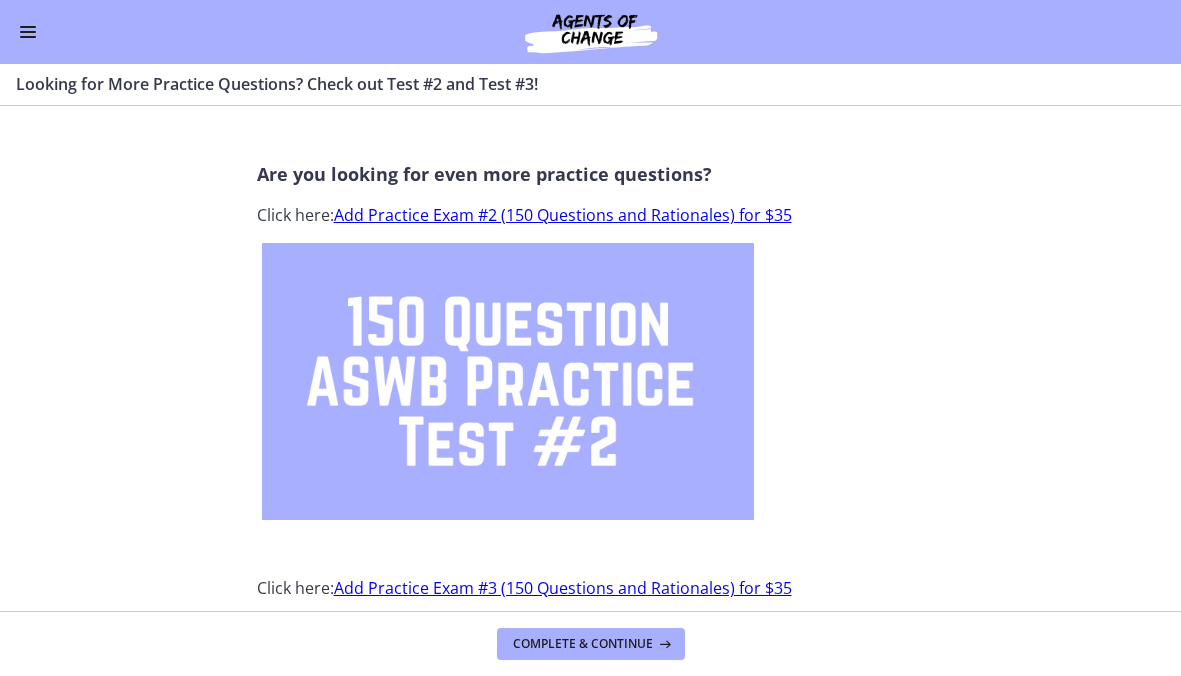 click at bounding box center [28, 32] 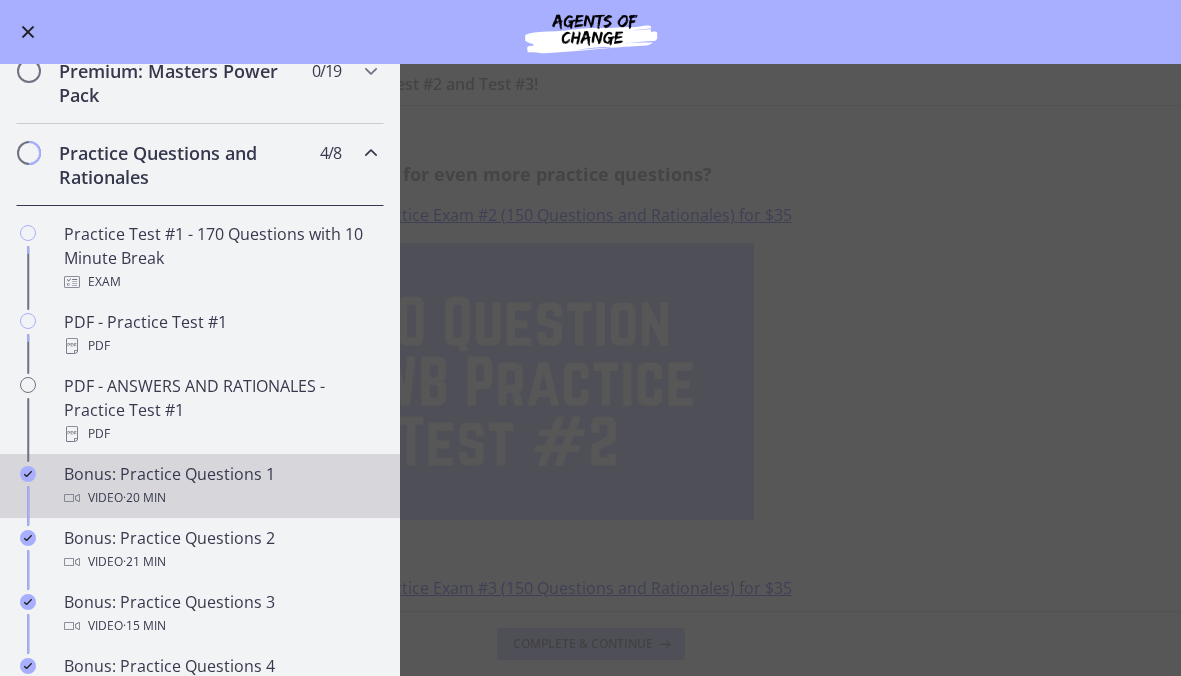 scroll, scrollTop: 835, scrollLeft: 0, axis: vertical 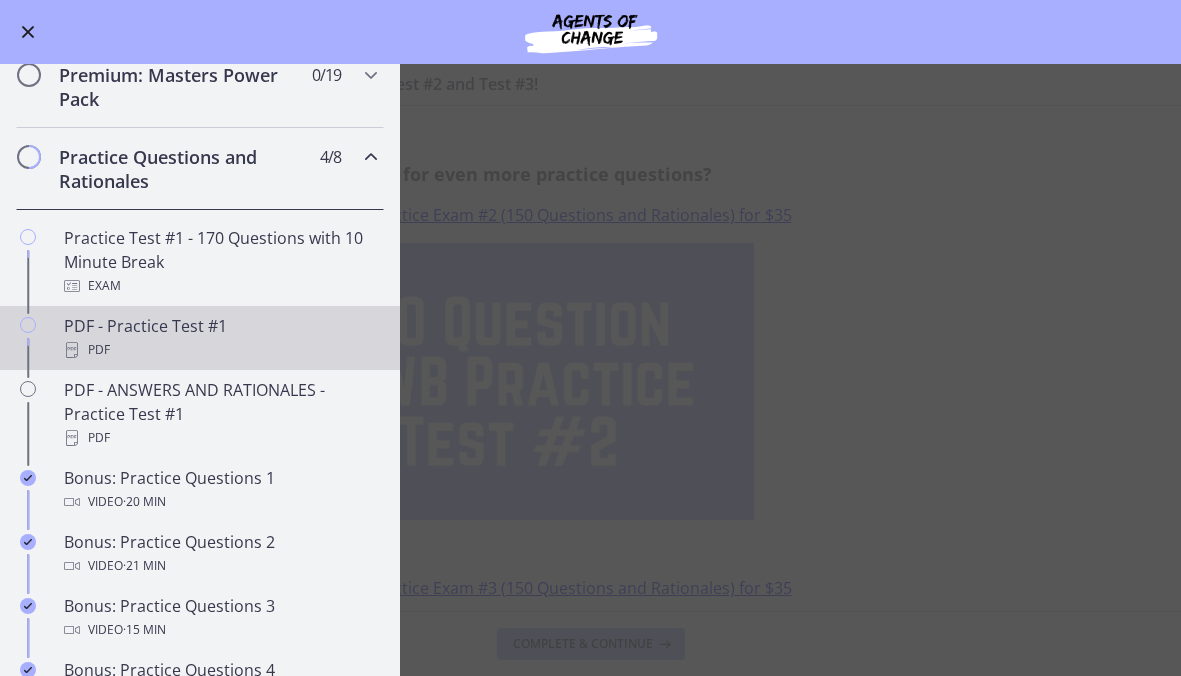 click on "PDF" at bounding box center (220, 350) 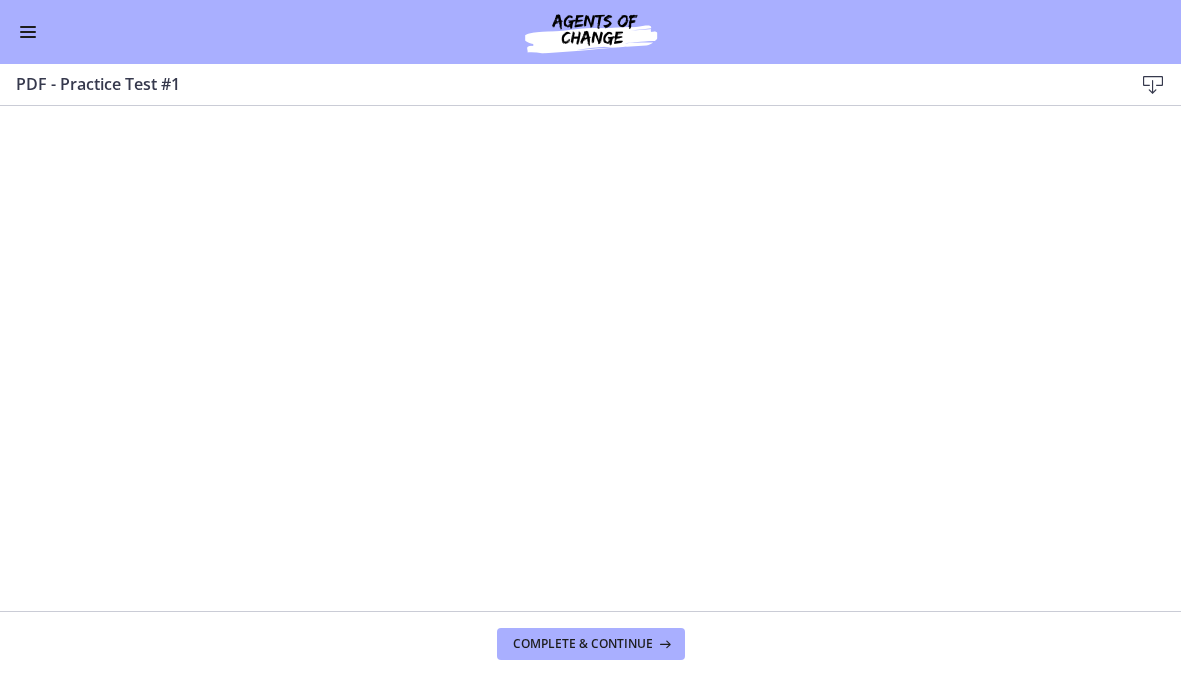 click at bounding box center [28, 32] 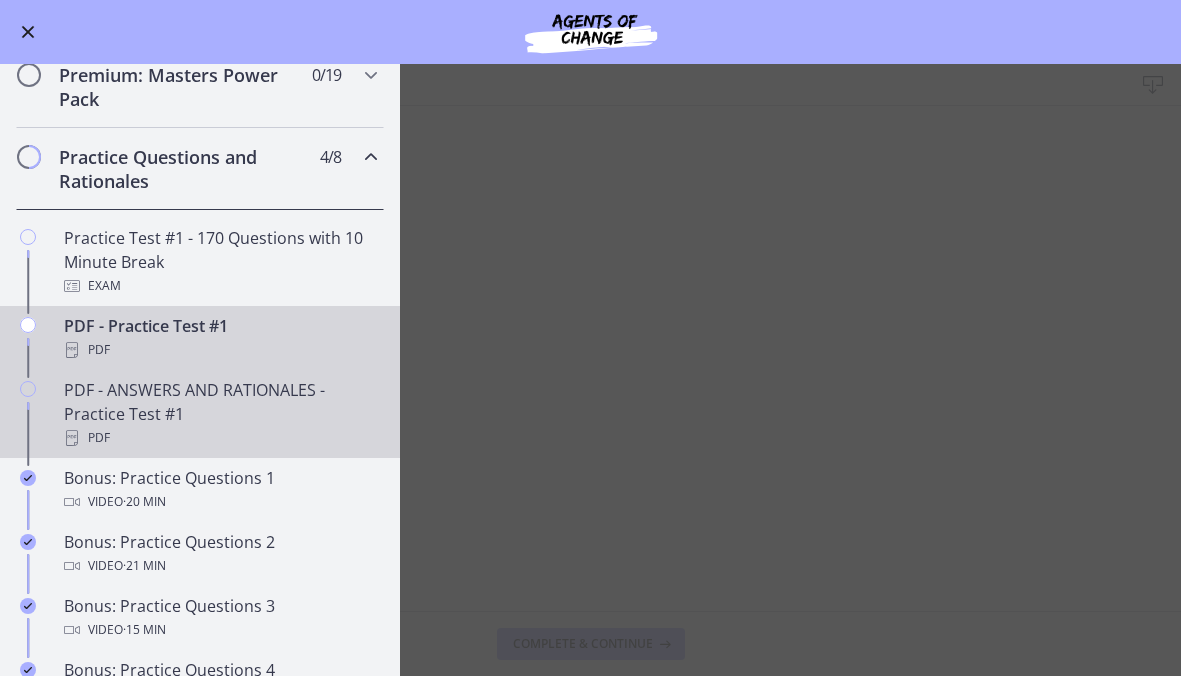 click on "PDF - ANSWERS AND RATIONALES - Practice Test #1
PDF" at bounding box center [220, 414] 